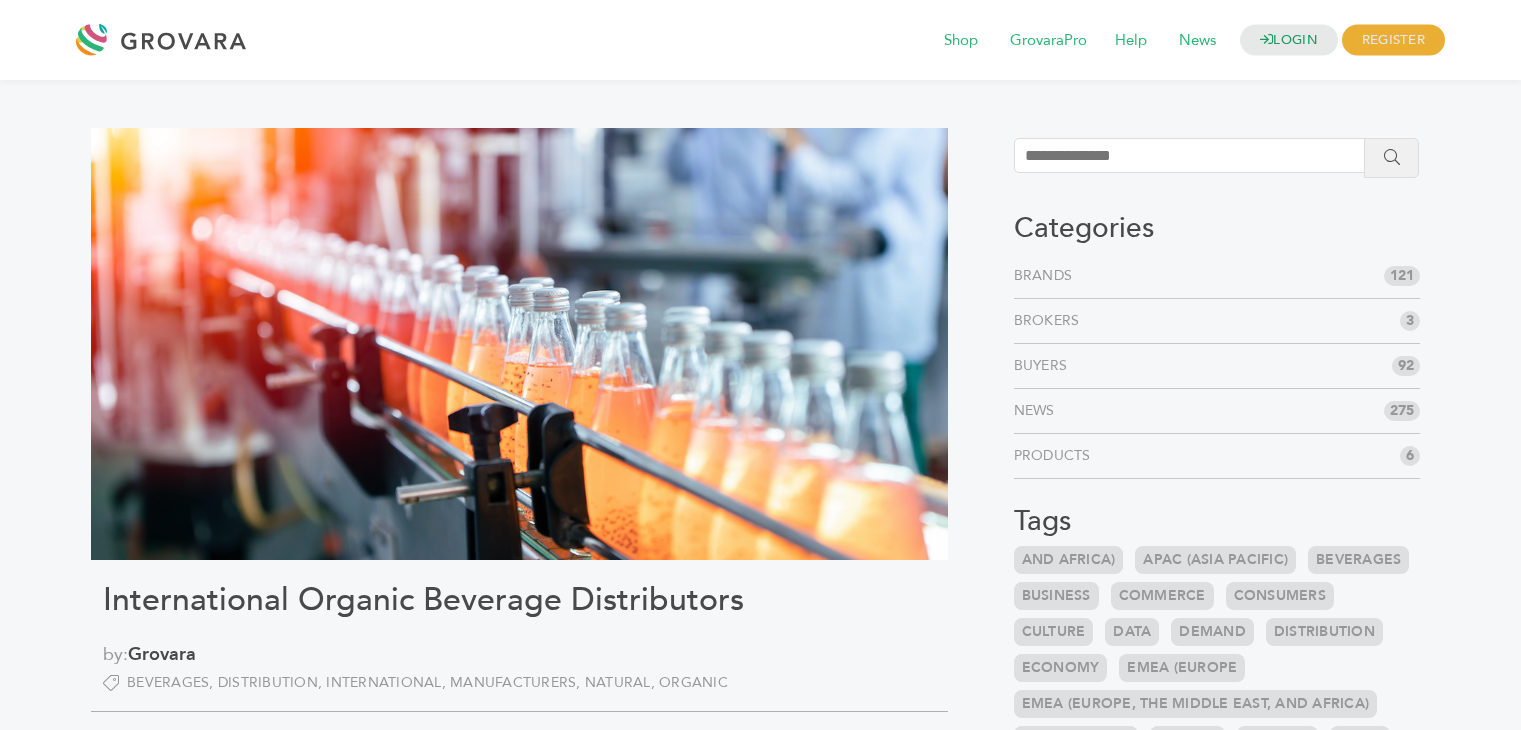 scroll, scrollTop: 0, scrollLeft: 0, axis: both 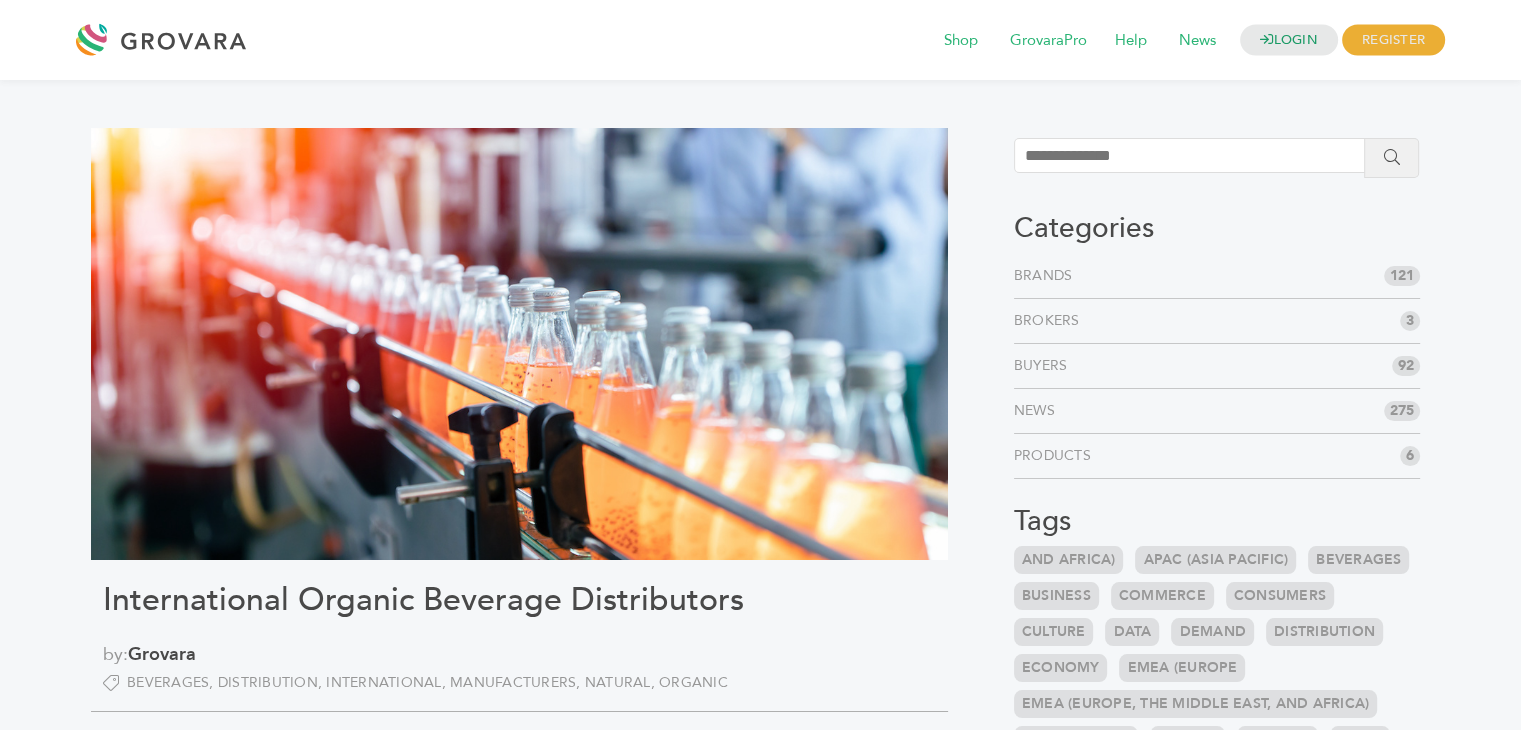 click on "International Organic Beverage Distributors" at bounding box center (519, 600) 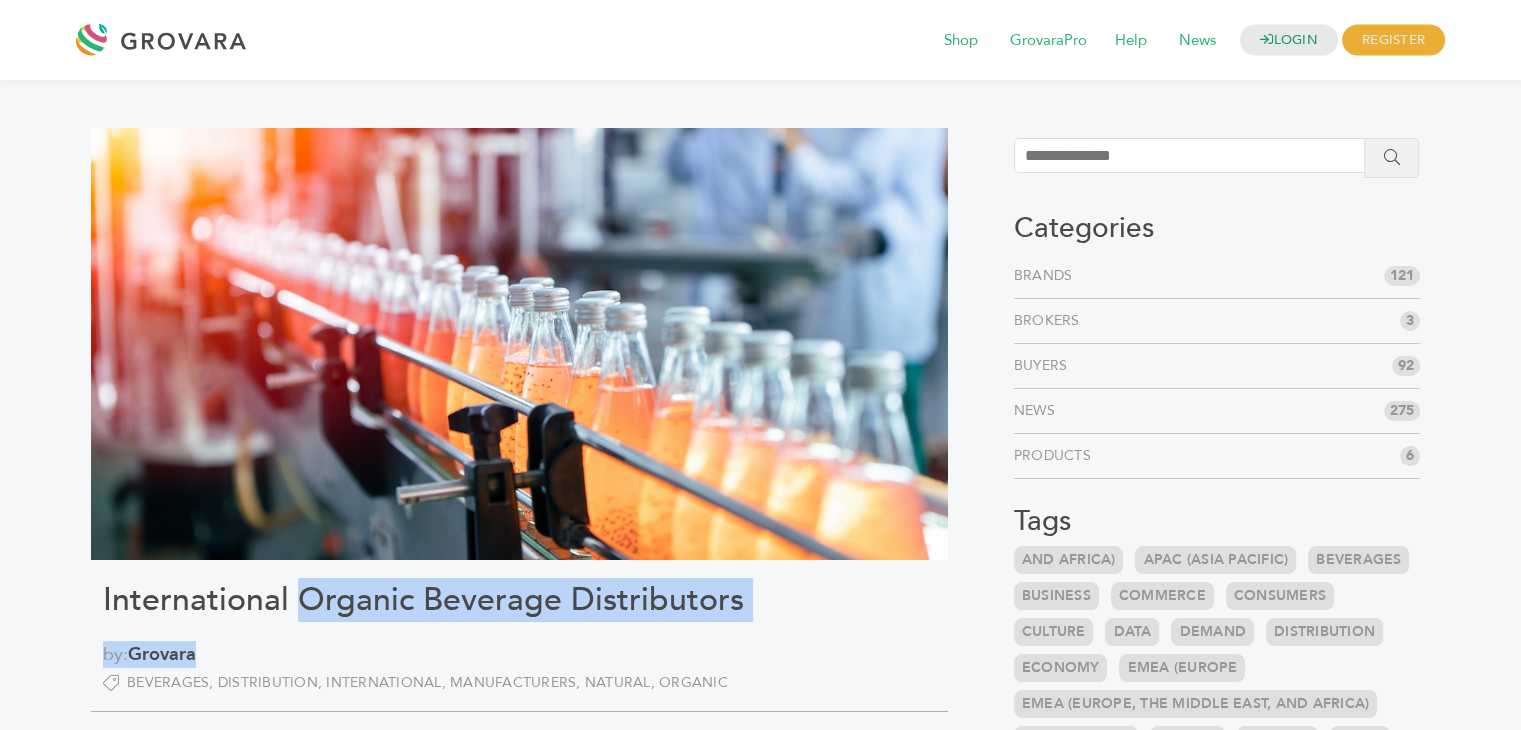 drag, startPoint x: 300, startPoint y: 584, endPoint x: 739, endPoint y: 621, distance: 440.55646 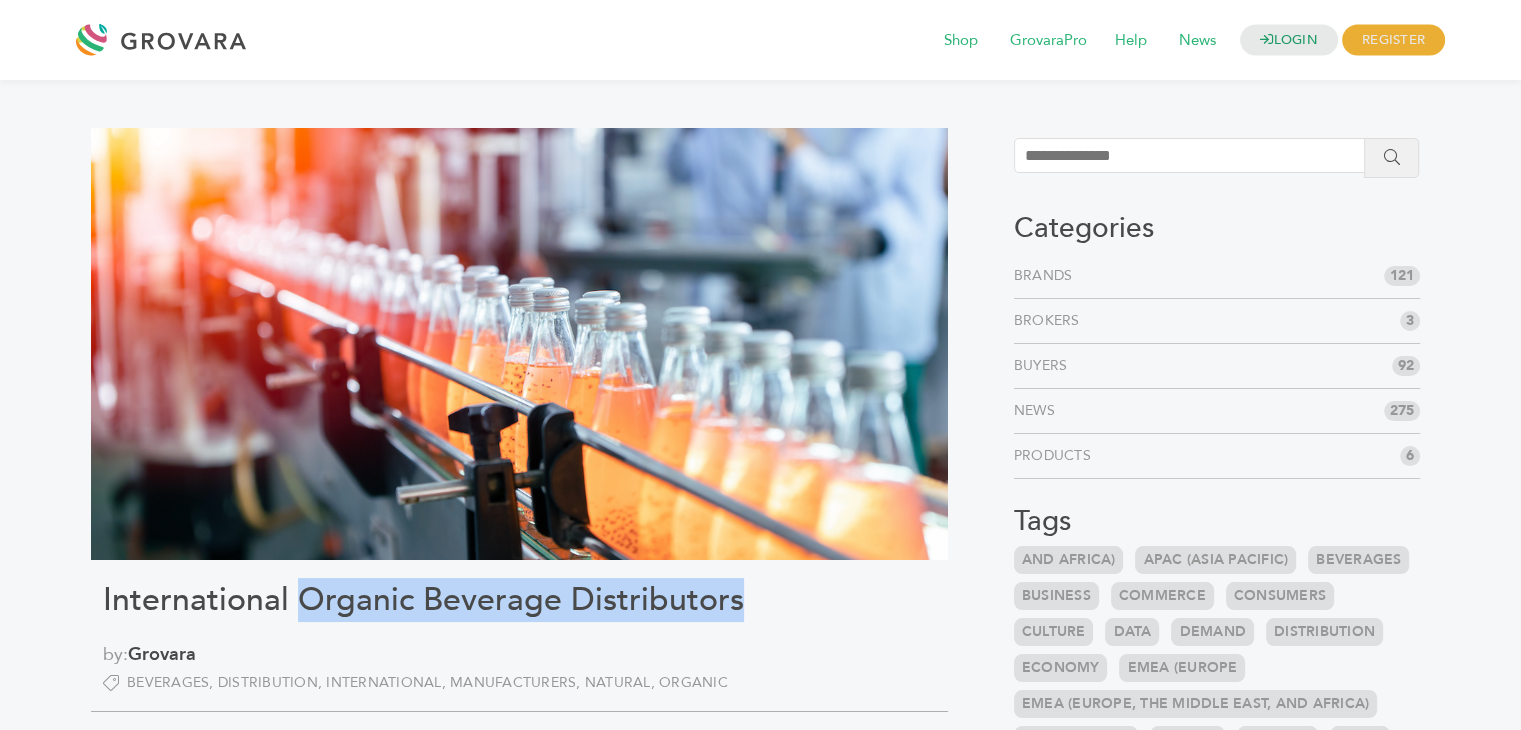 drag, startPoint x: 301, startPoint y: 591, endPoint x: 737, endPoint y: 601, distance: 436.11465 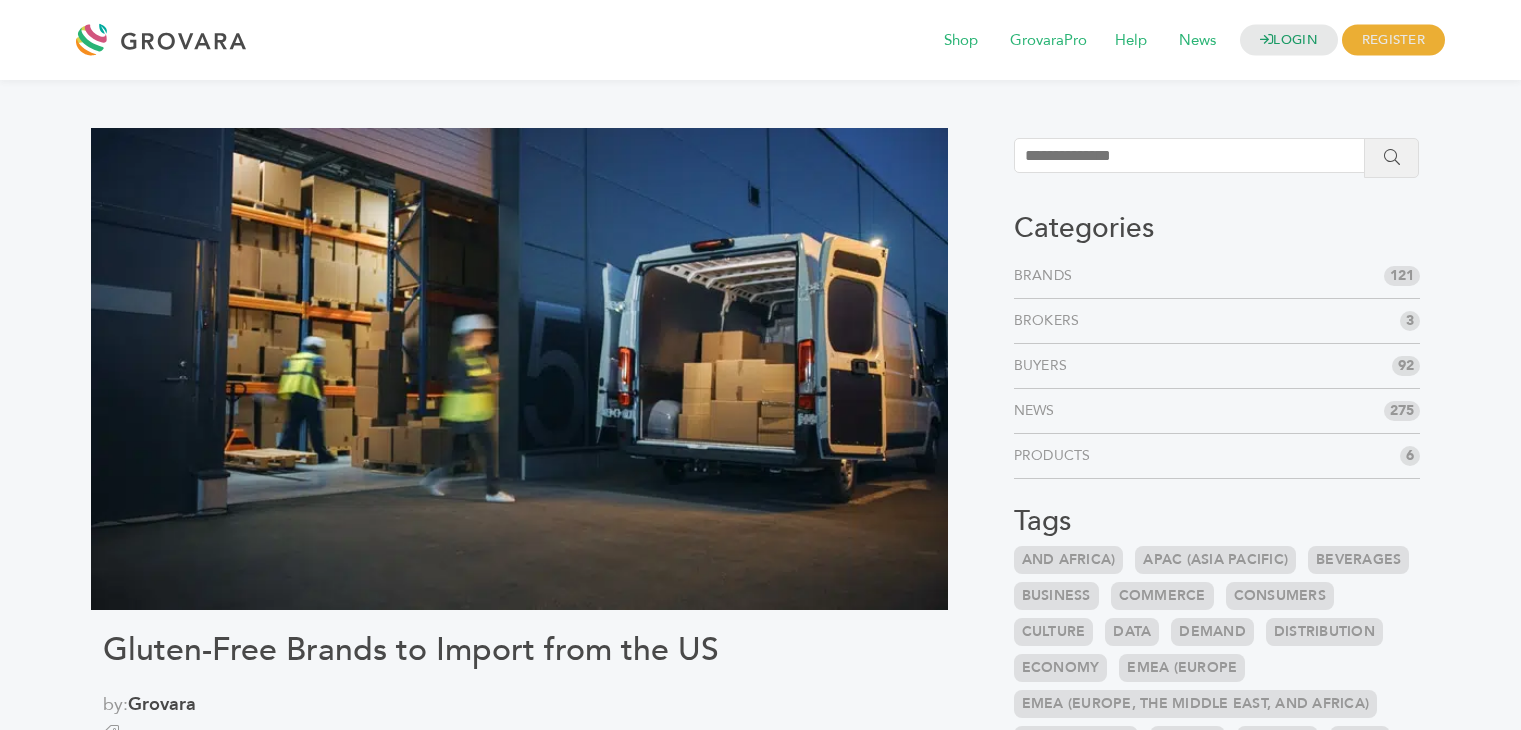 scroll, scrollTop: 0, scrollLeft: 0, axis: both 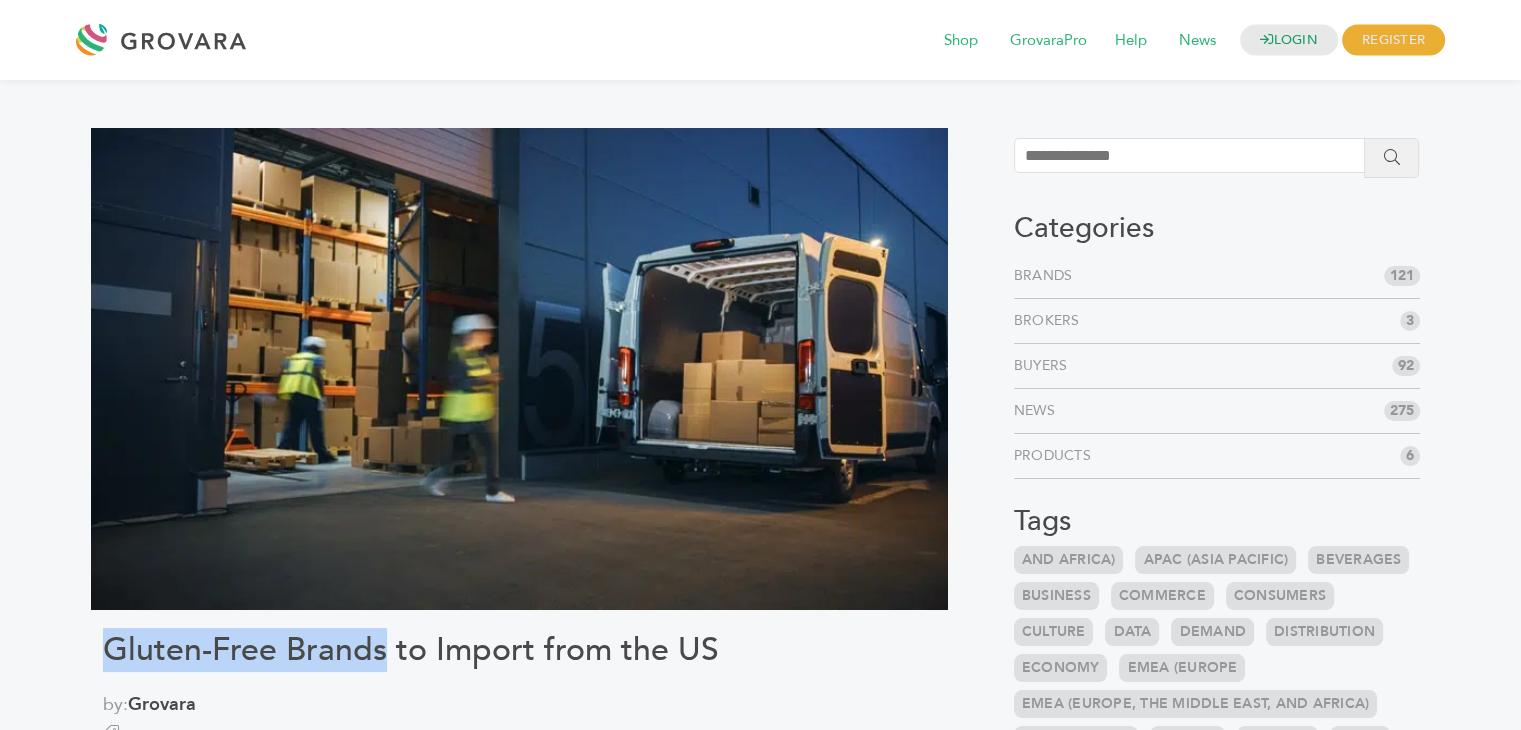 drag, startPoint x: 380, startPoint y: 653, endPoint x: 93, endPoint y: 651, distance: 287.00696 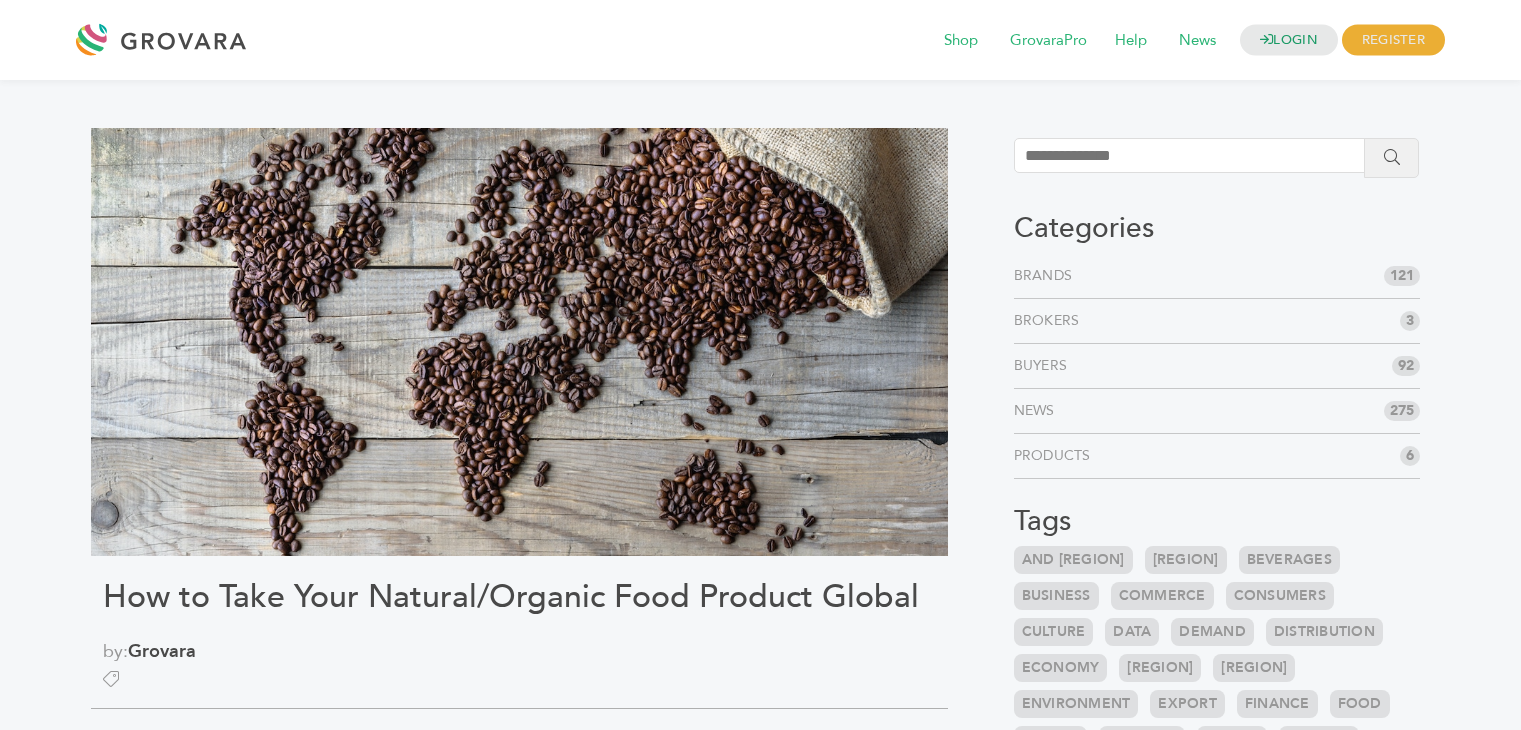 scroll, scrollTop: 0, scrollLeft: 0, axis: both 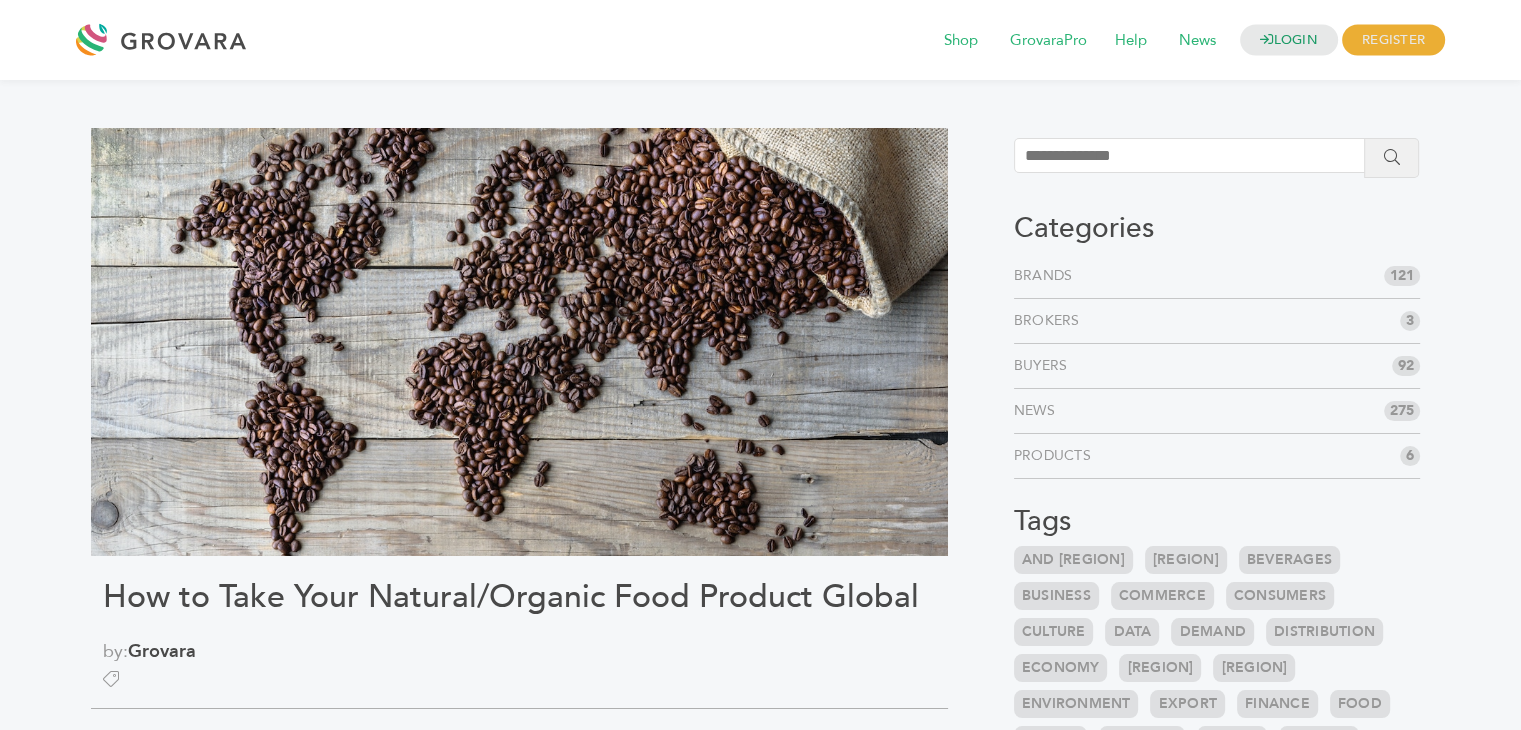 click on "by:  Grovara" at bounding box center [519, 651] 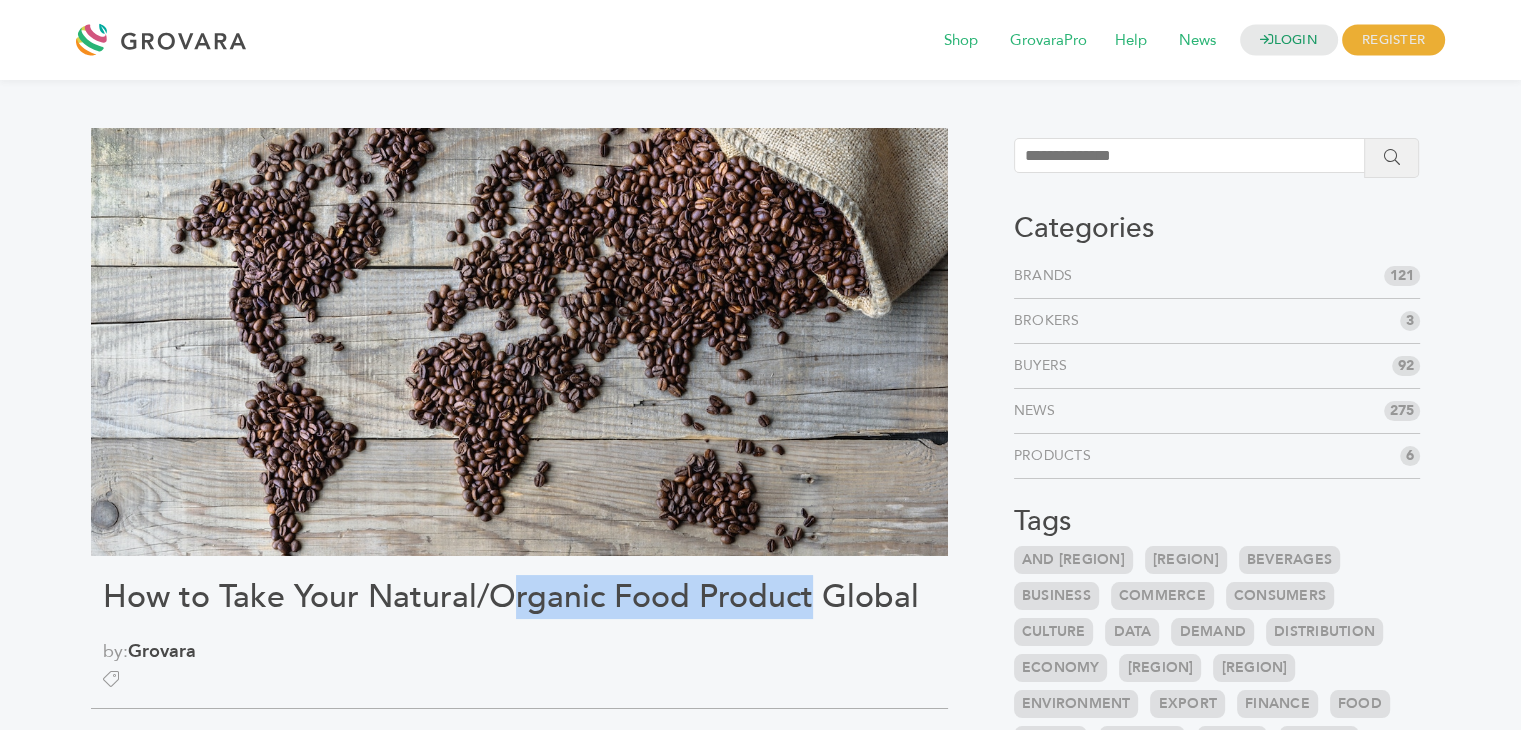 drag, startPoint x: 500, startPoint y: 588, endPoint x: 807, endPoint y: 599, distance: 307.197 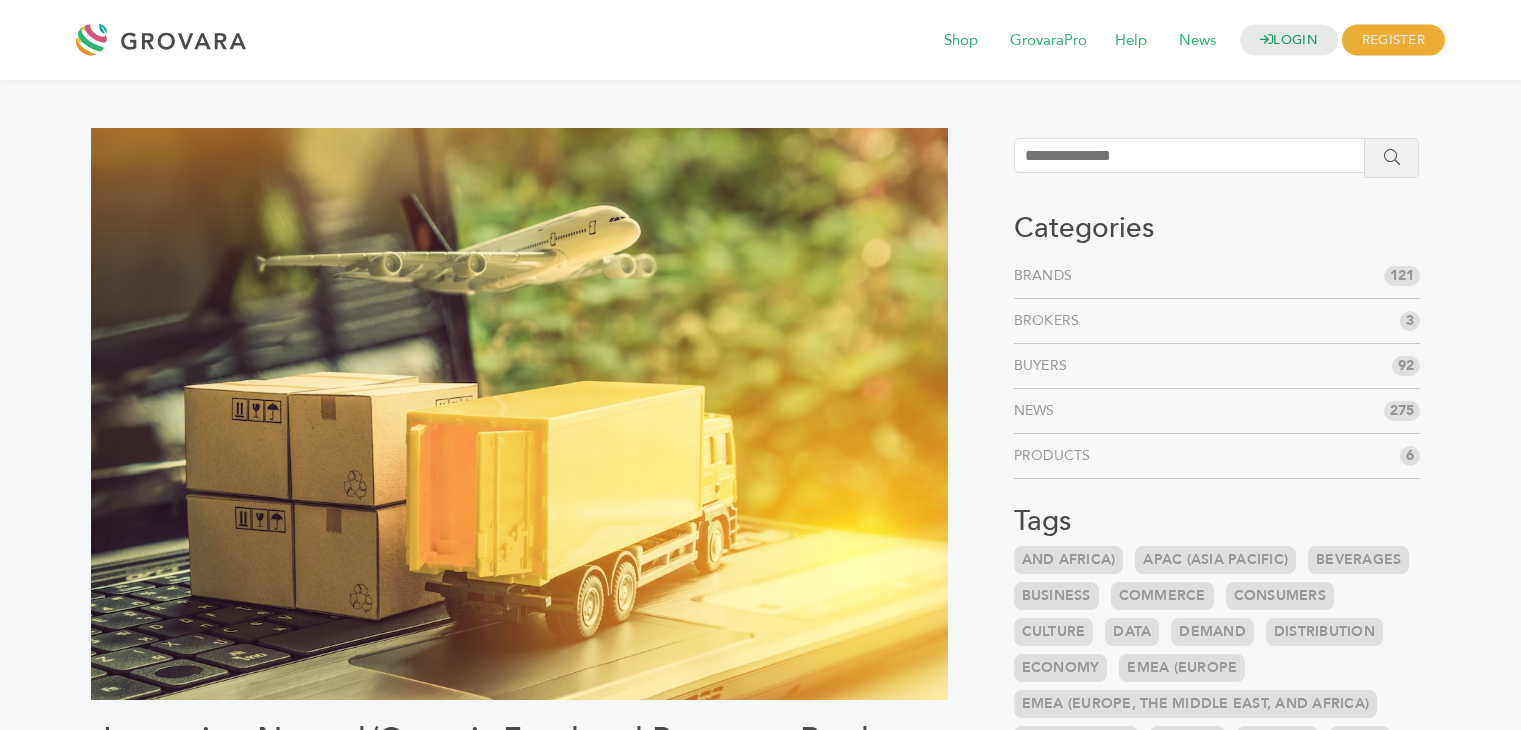 scroll, scrollTop: 0, scrollLeft: 0, axis: both 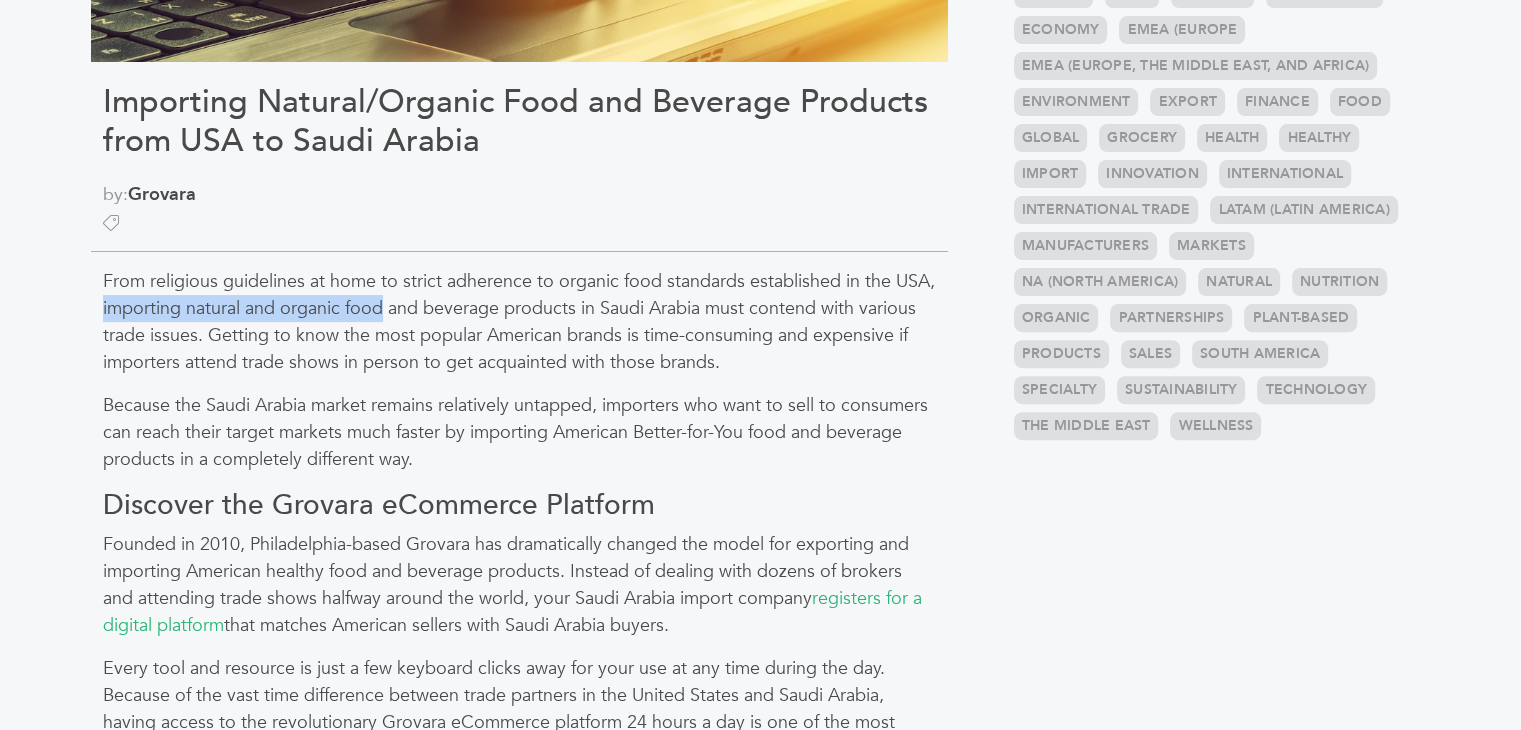 drag, startPoint x: 98, startPoint y: 303, endPoint x: 383, endPoint y: 305, distance: 285.00702 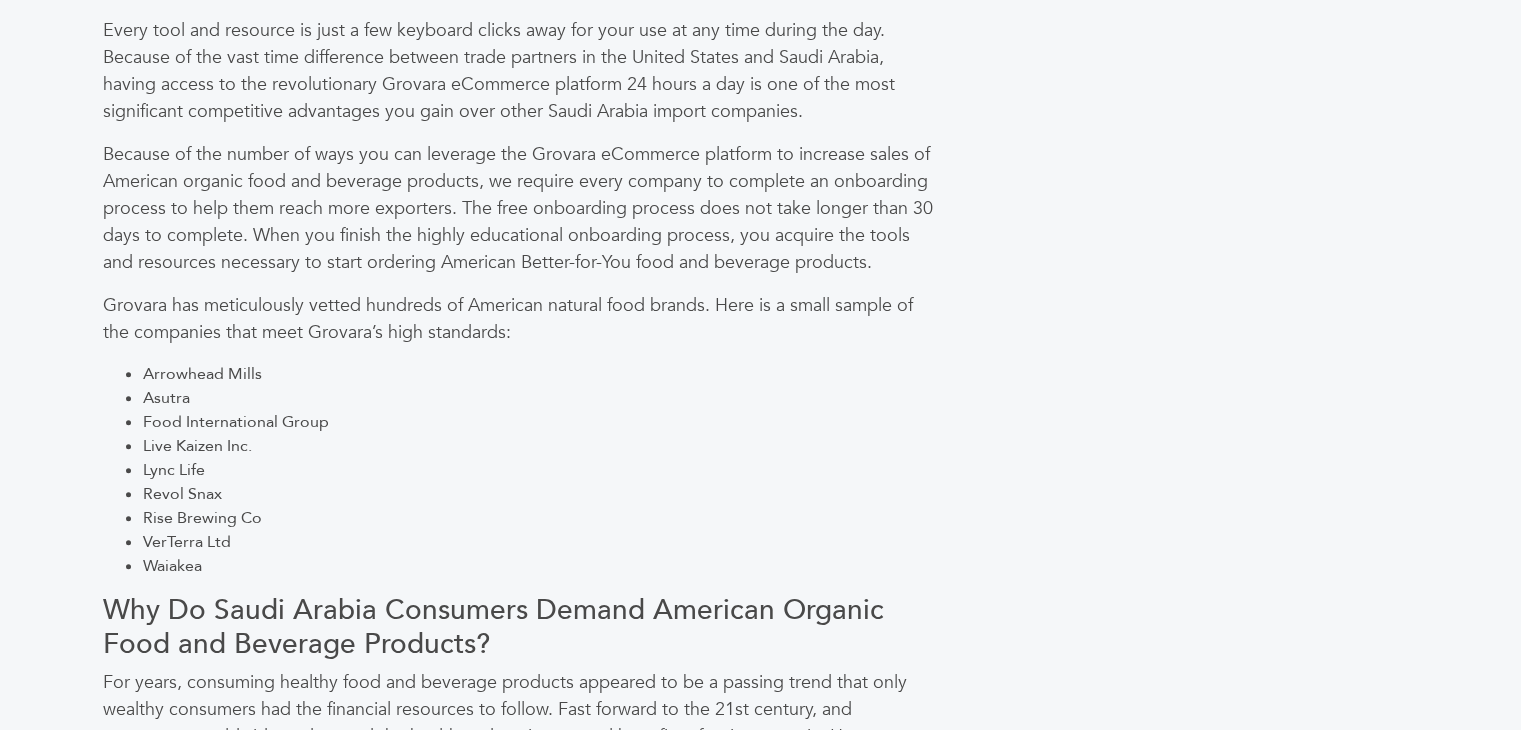 scroll, scrollTop: 638, scrollLeft: 0, axis: vertical 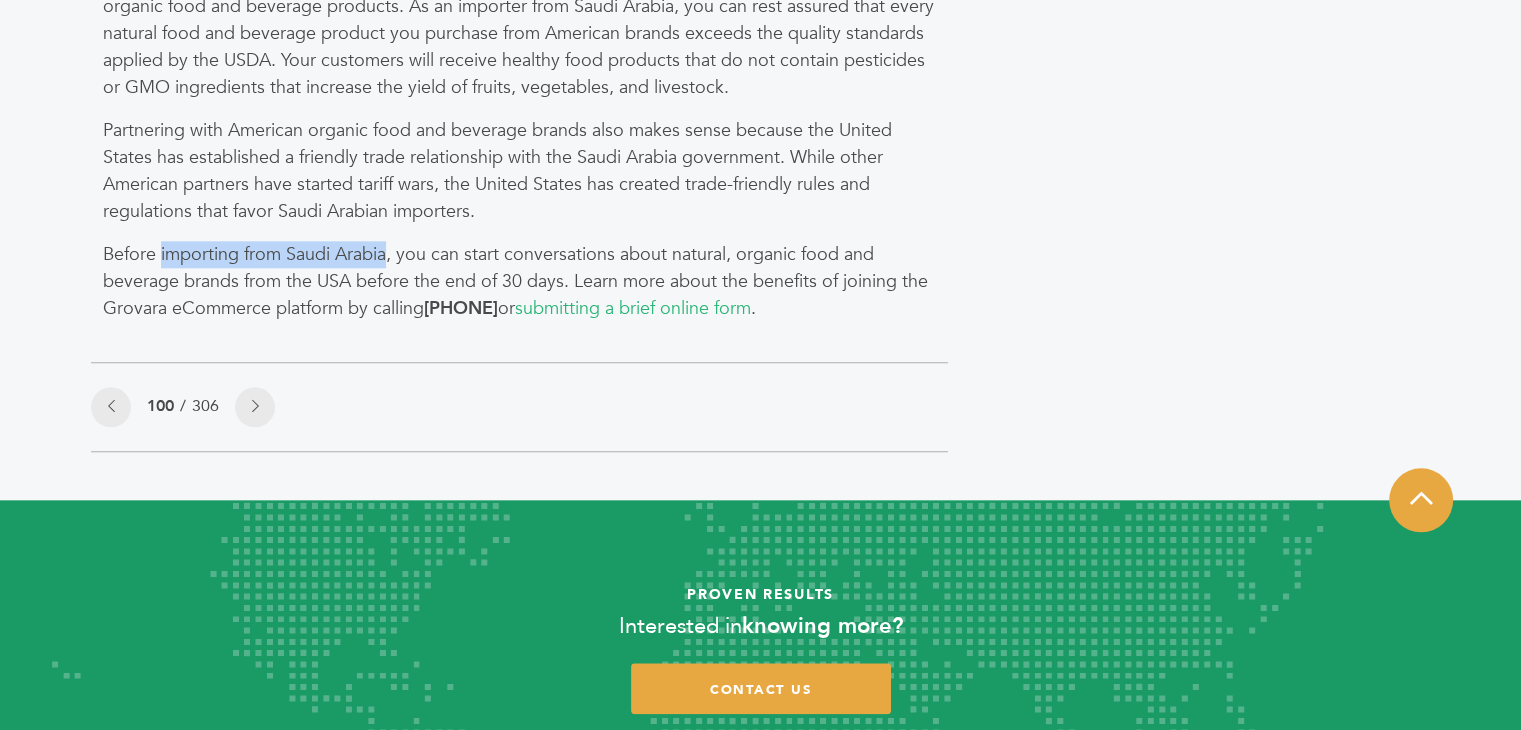 drag, startPoint x: 160, startPoint y: 253, endPoint x: 388, endPoint y: 254, distance: 228.0022 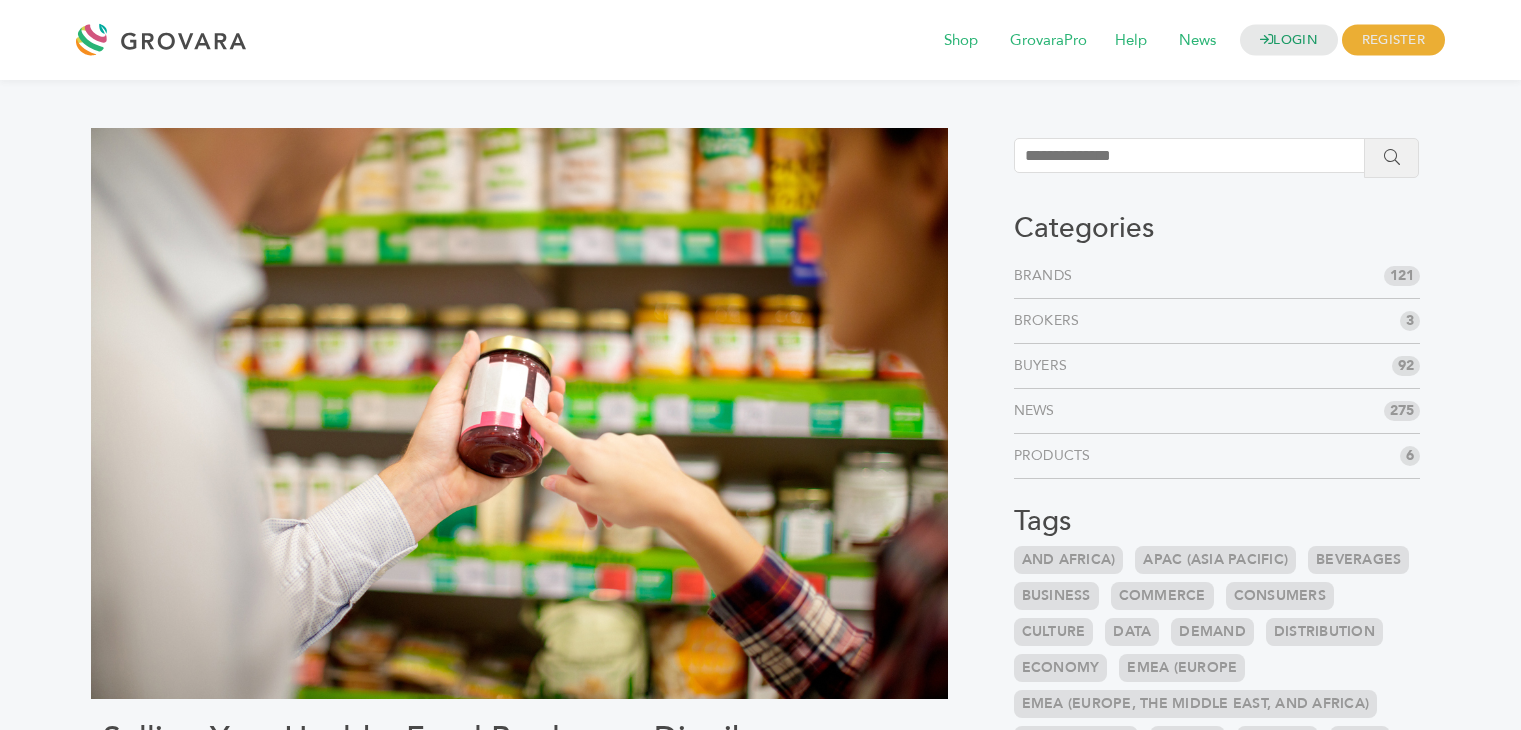 scroll, scrollTop: 0, scrollLeft: 0, axis: both 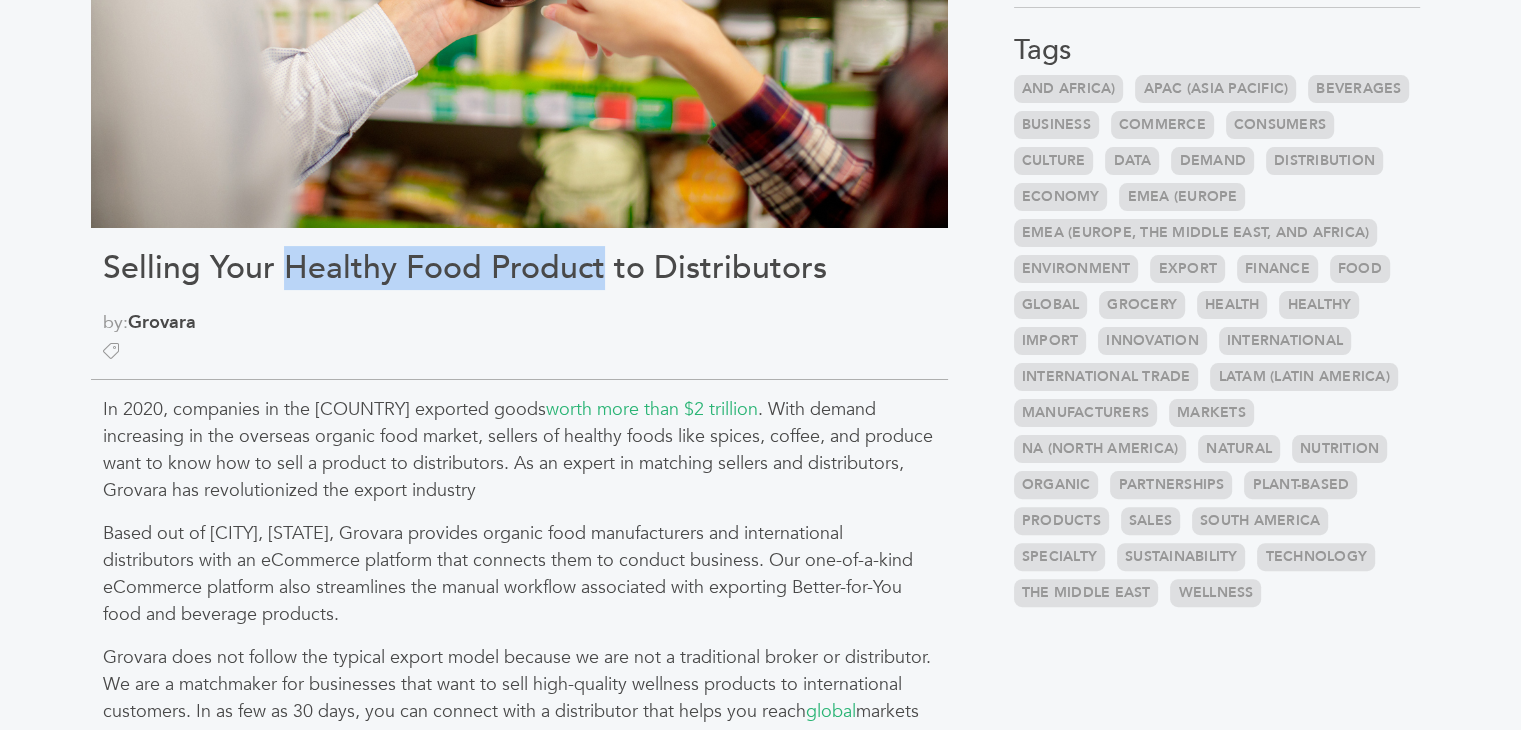 drag, startPoint x: 281, startPoint y: 262, endPoint x: 601, endPoint y: 267, distance: 320.03906 